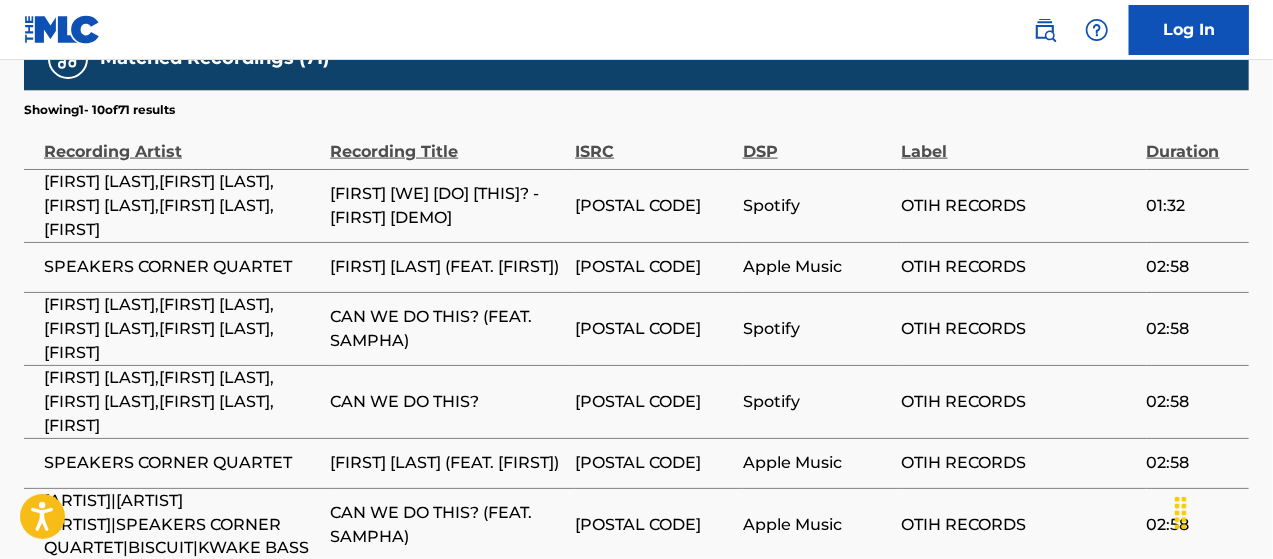 scroll, scrollTop: 0, scrollLeft: 0, axis: both 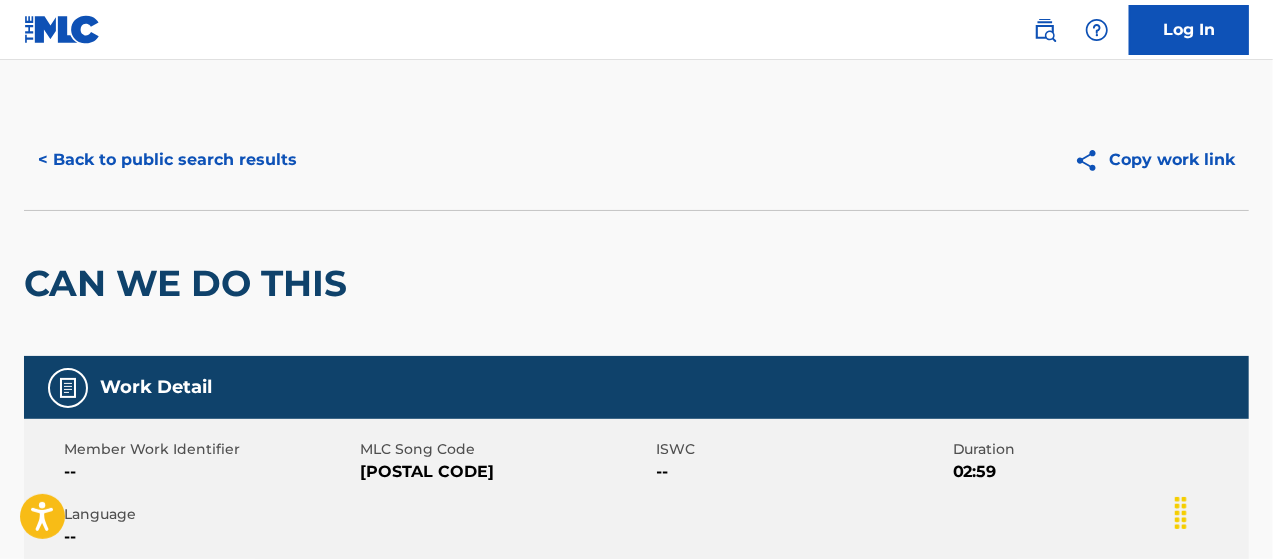 click on "< Back to public search results" at bounding box center [167, 160] 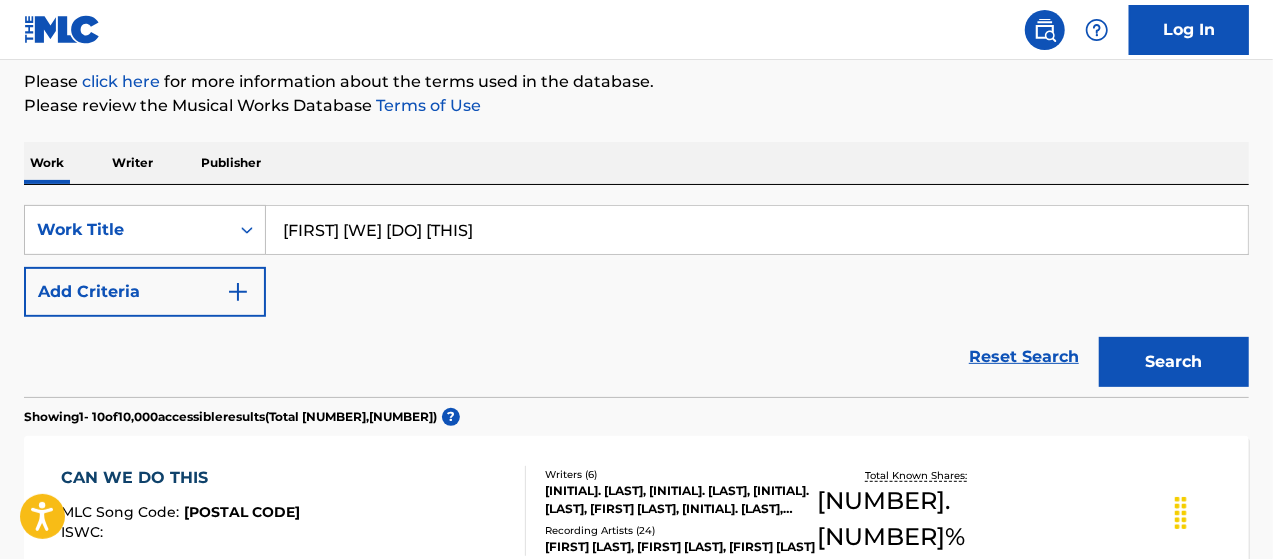scroll, scrollTop: 0, scrollLeft: 0, axis: both 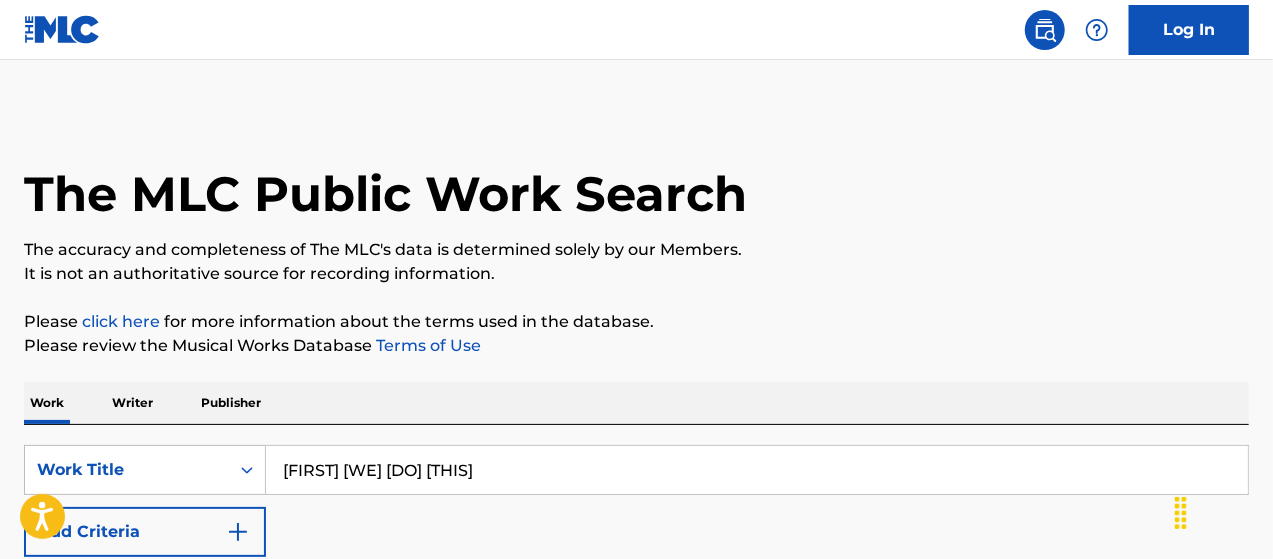 click on "The accuracy and completeness of The MLC's data is determined solely by our Members." at bounding box center [636, 250] 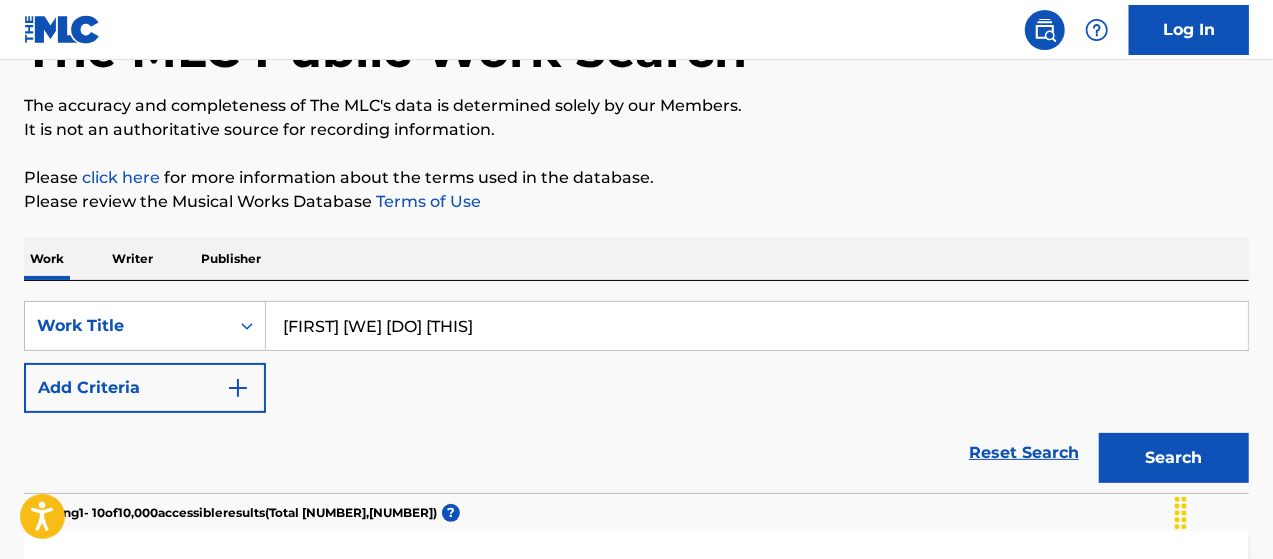 scroll, scrollTop: 0, scrollLeft: 0, axis: both 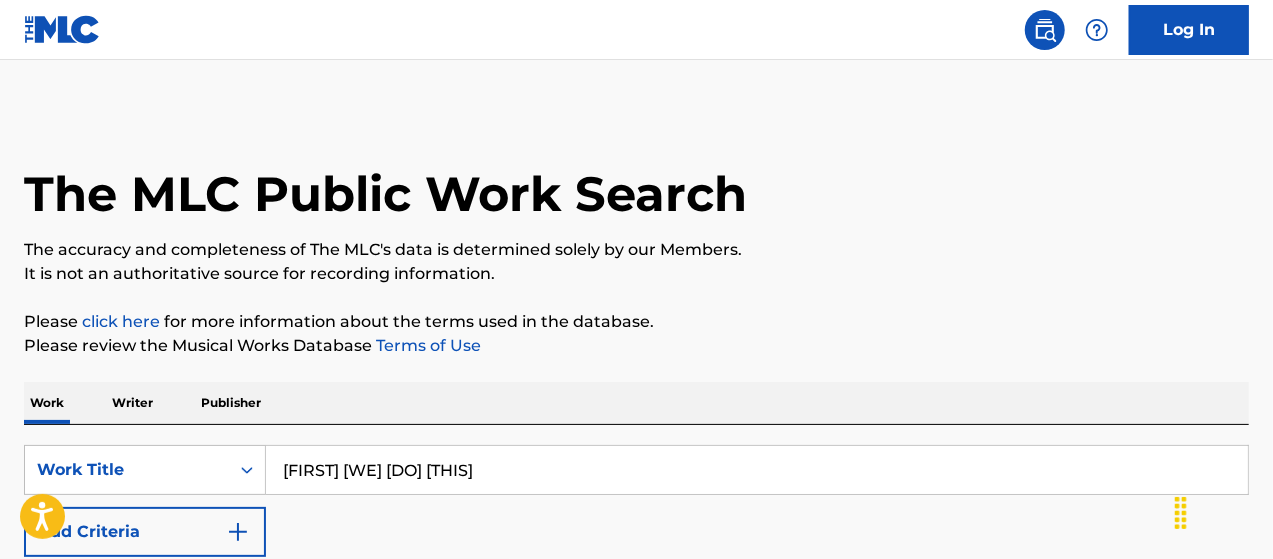 click on "Writer" at bounding box center (132, 403) 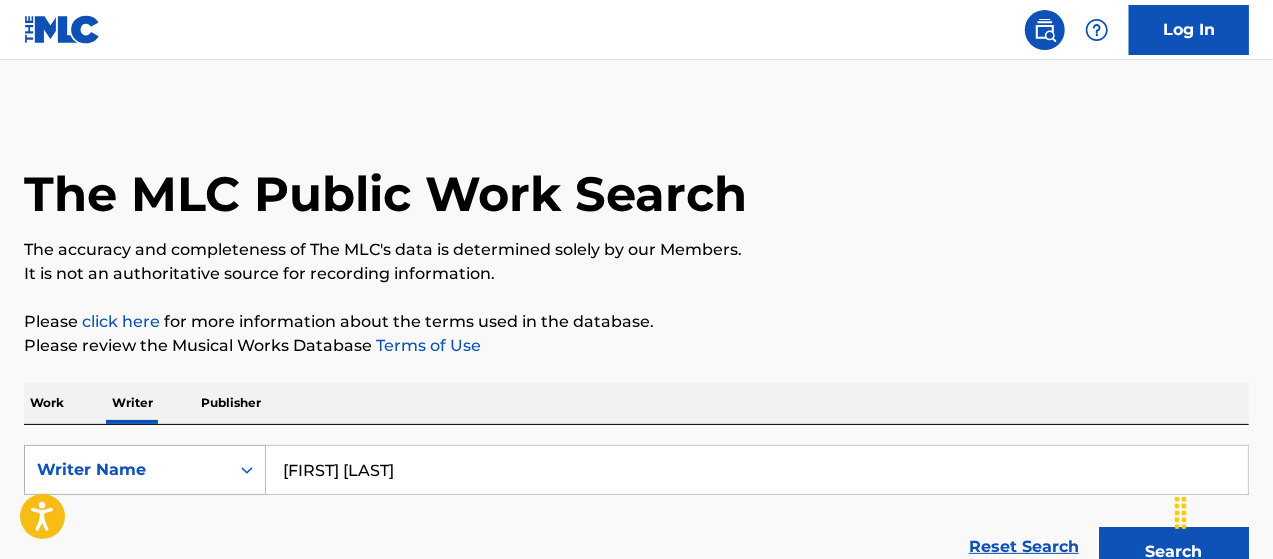 drag, startPoint x: 482, startPoint y: 485, endPoint x: 185, endPoint y: 482, distance: 297.01514 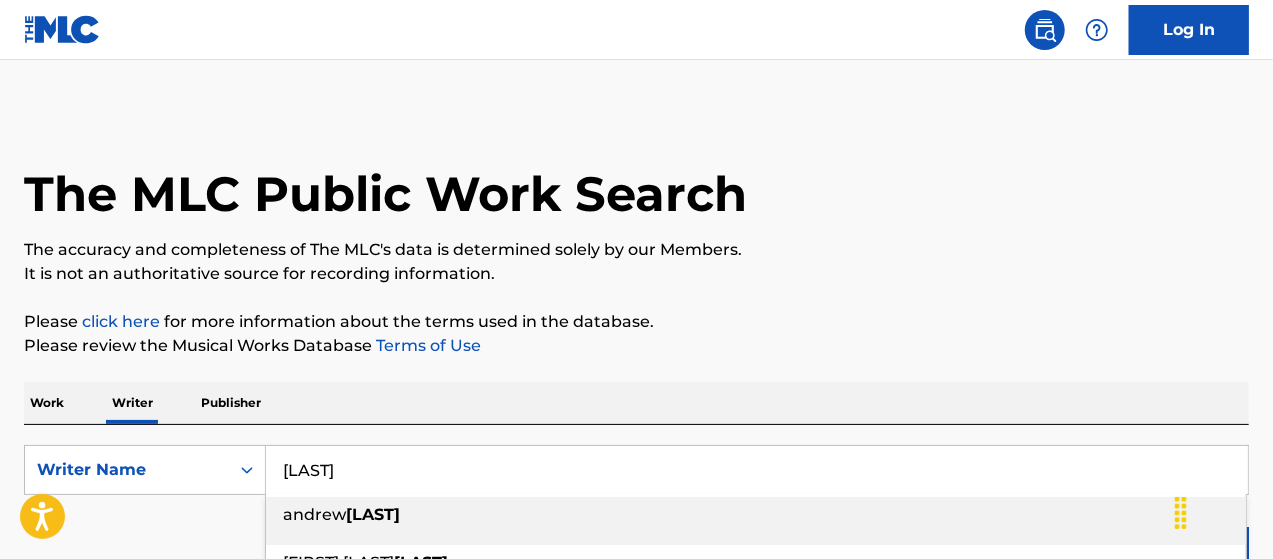 click on "andrew" at bounding box center [314, 514] 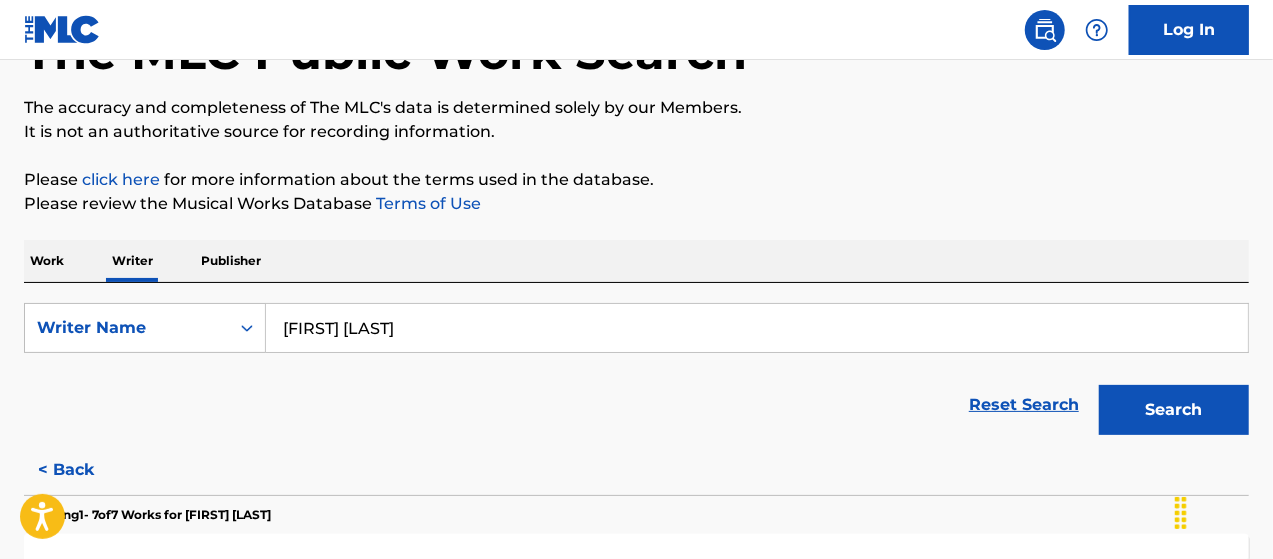 scroll, scrollTop: 166, scrollLeft: 0, axis: vertical 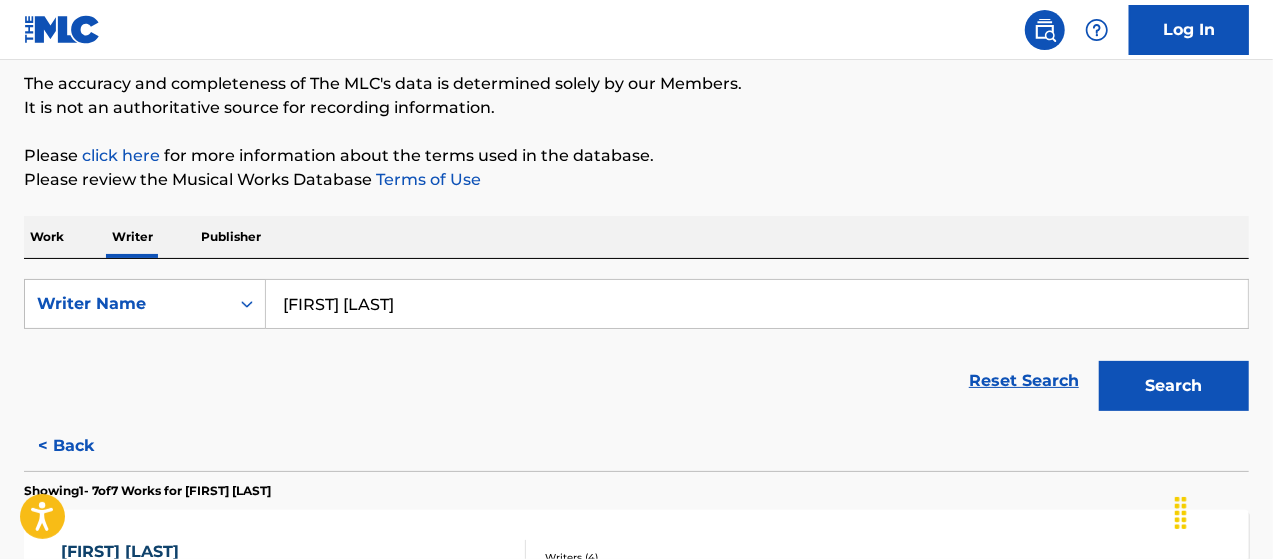 click on "Search" at bounding box center [1174, 386] 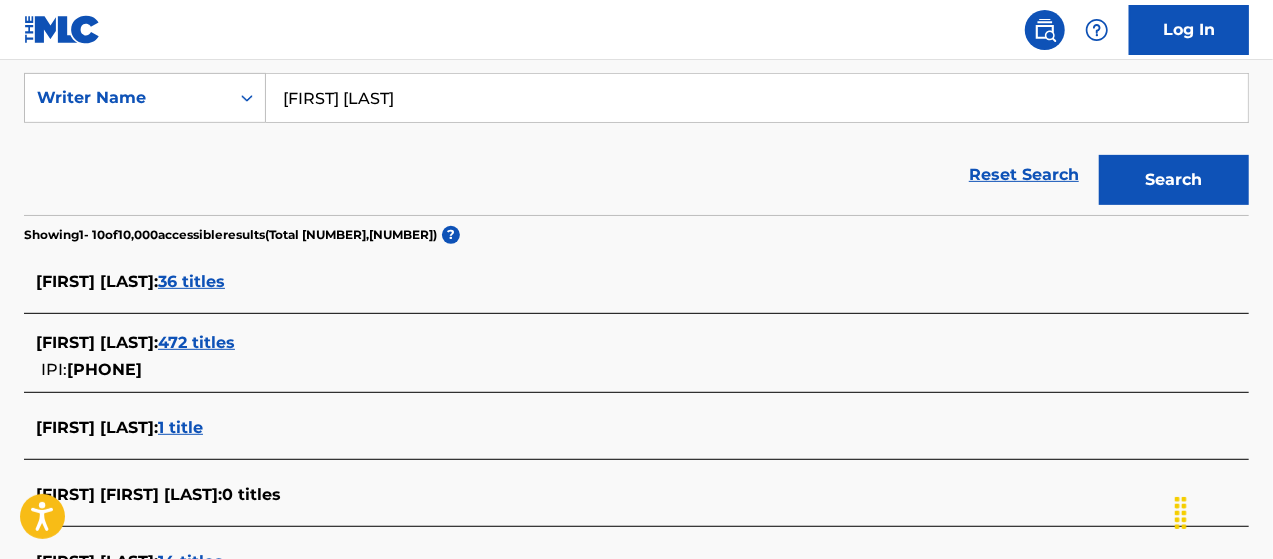 scroll, scrollTop: 400, scrollLeft: 0, axis: vertical 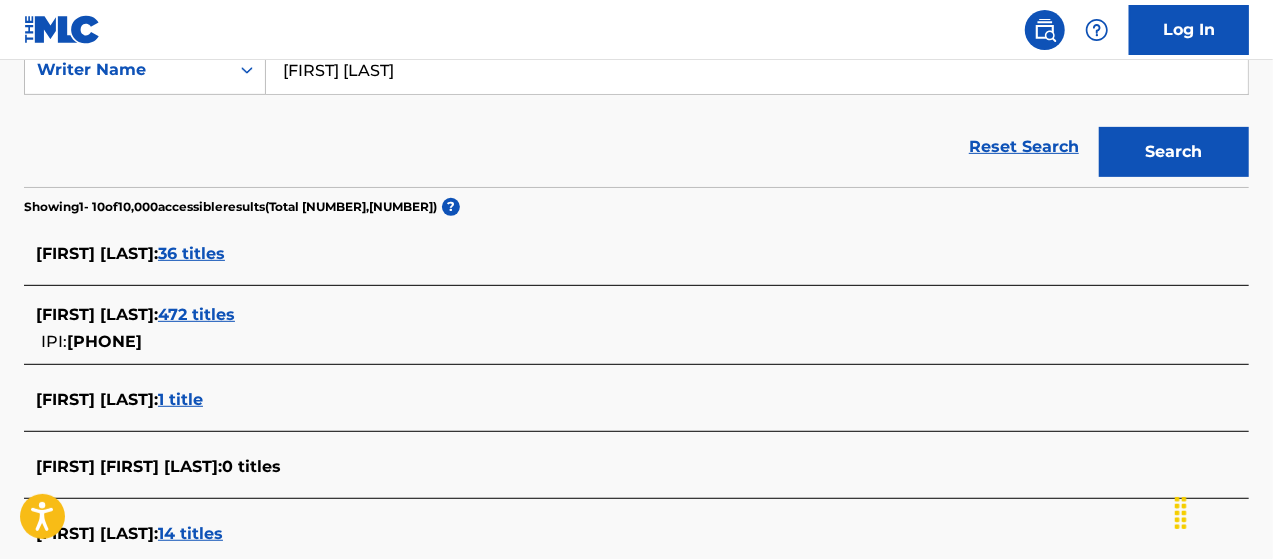 click on "472 titles" at bounding box center (196, 314) 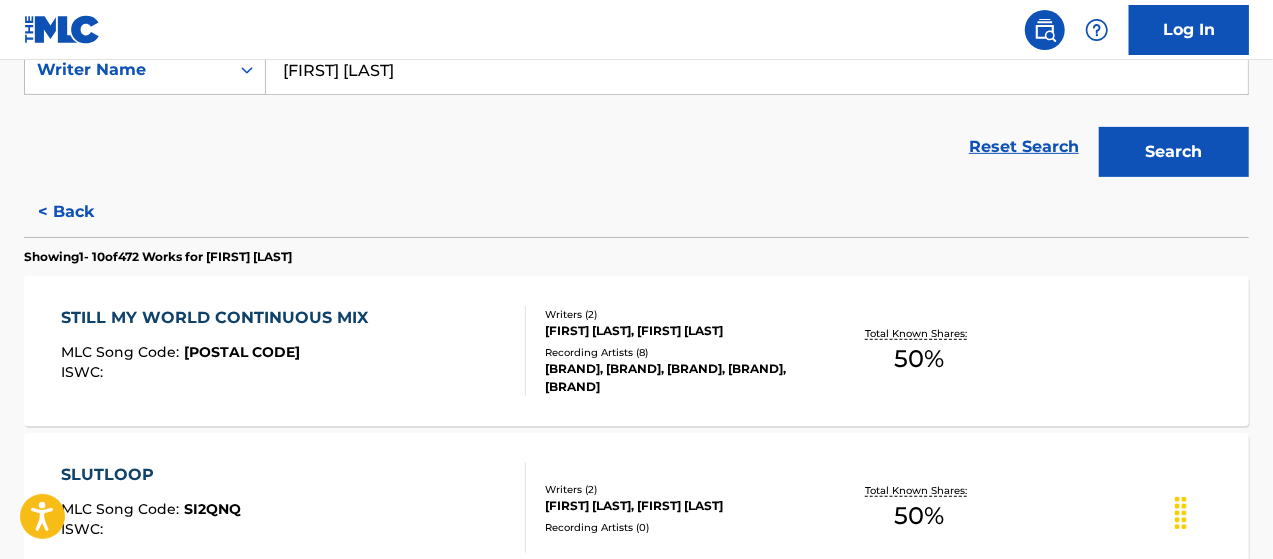 click on "[BRAND], [BRAND], [BRAND], [BRAND], [BRAND]" at bounding box center (681, 378) 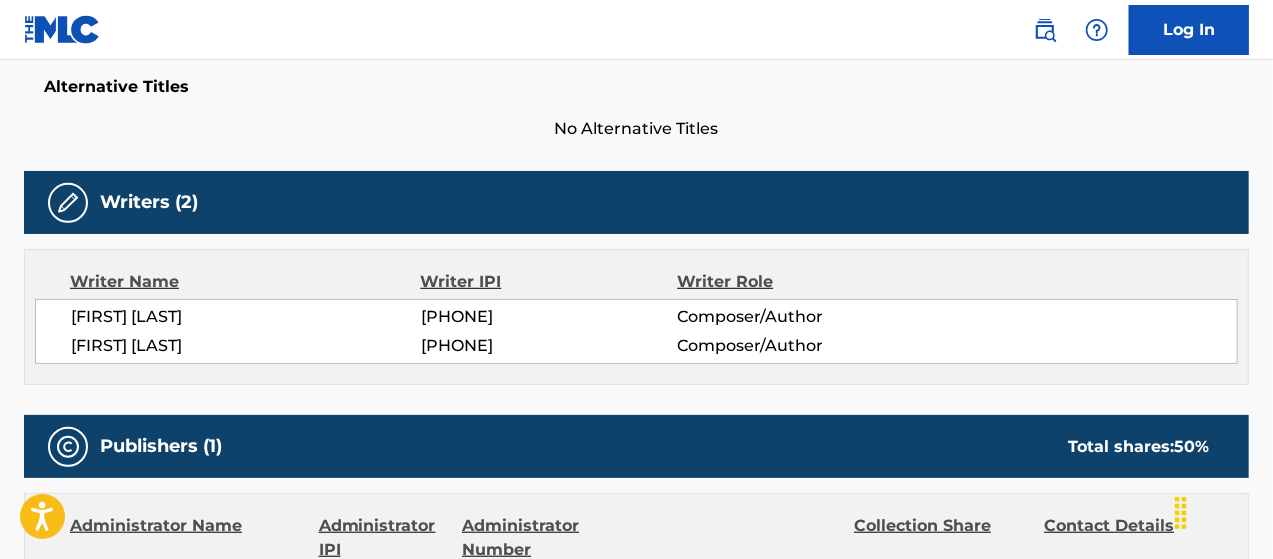 scroll, scrollTop: 700, scrollLeft: 0, axis: vertical 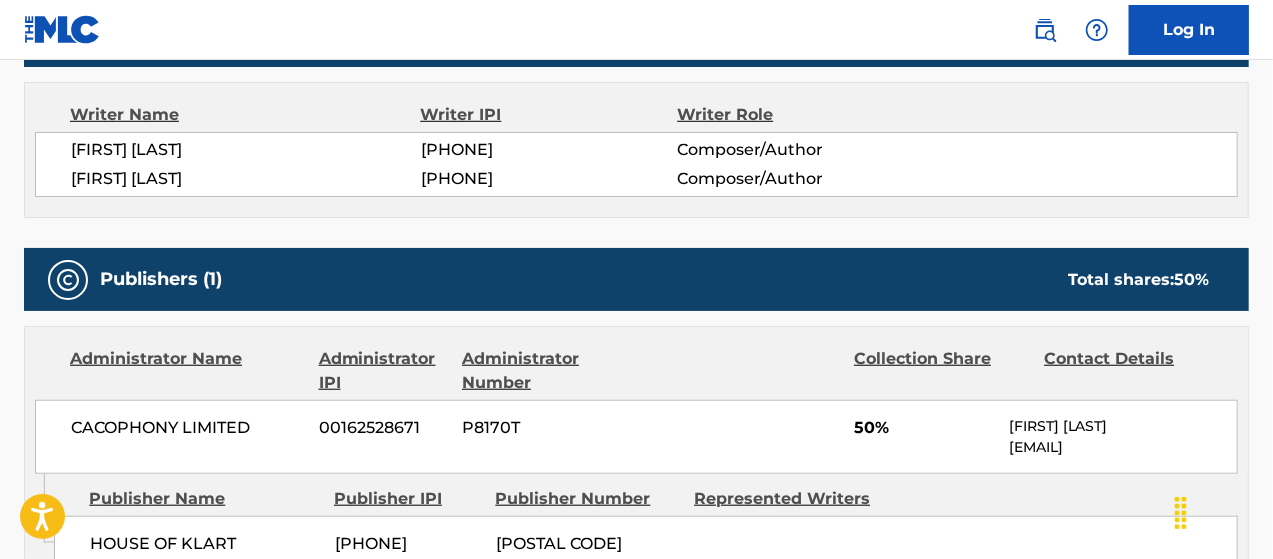 drag, startPoint x: 1135, startPoint y: 443, endPoint x: 1026, endPoint y: 459, distance: 110.16805 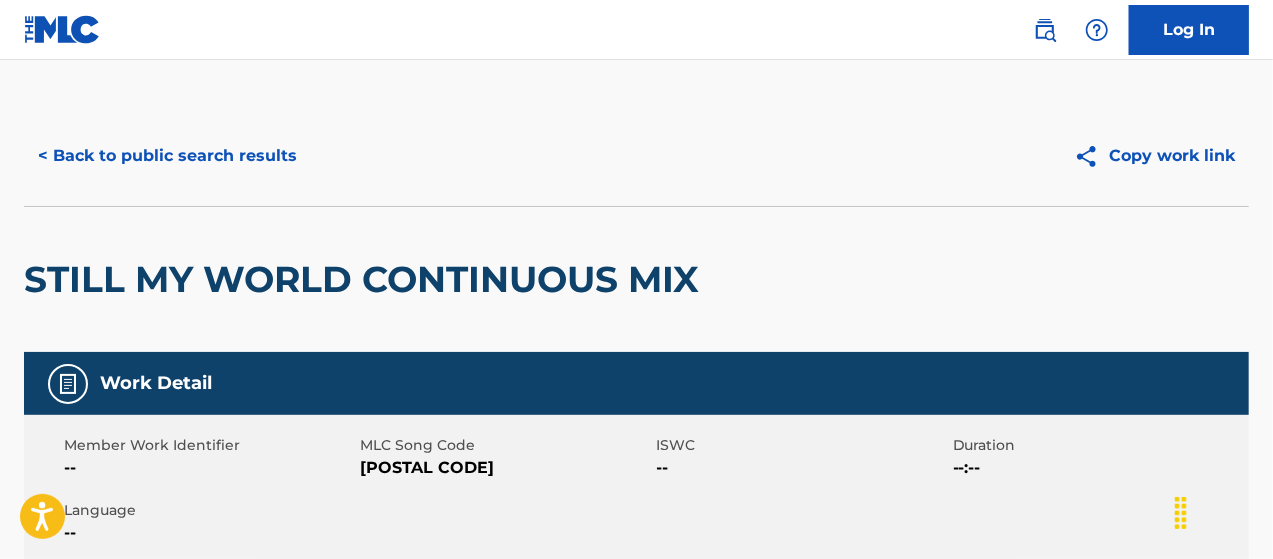 scroll, scrollTop: 0, scrollLeft: 0, axis: both 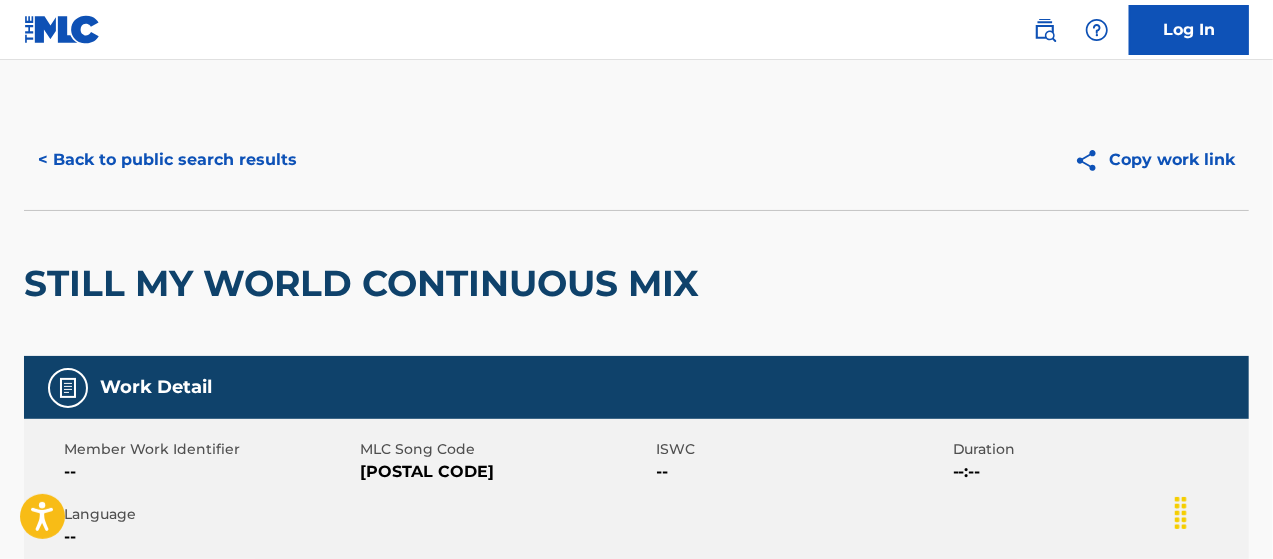 click on "< Back to public search results" at bounding box center [167, 160] 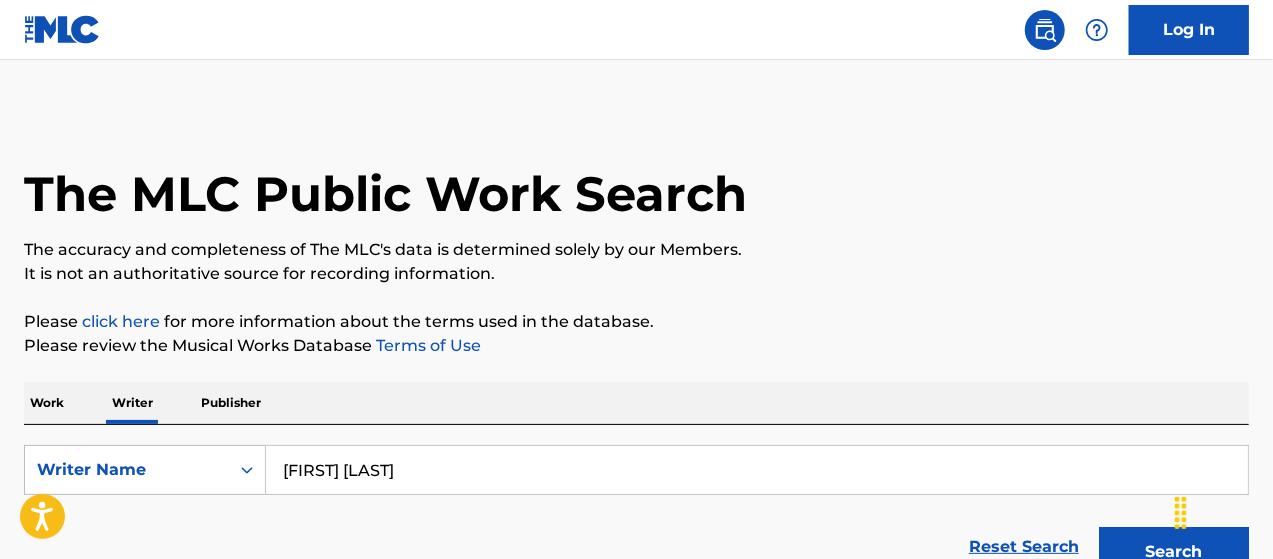 scroll, scrollTop: 194, scrollLeft: 0, axis: vertical 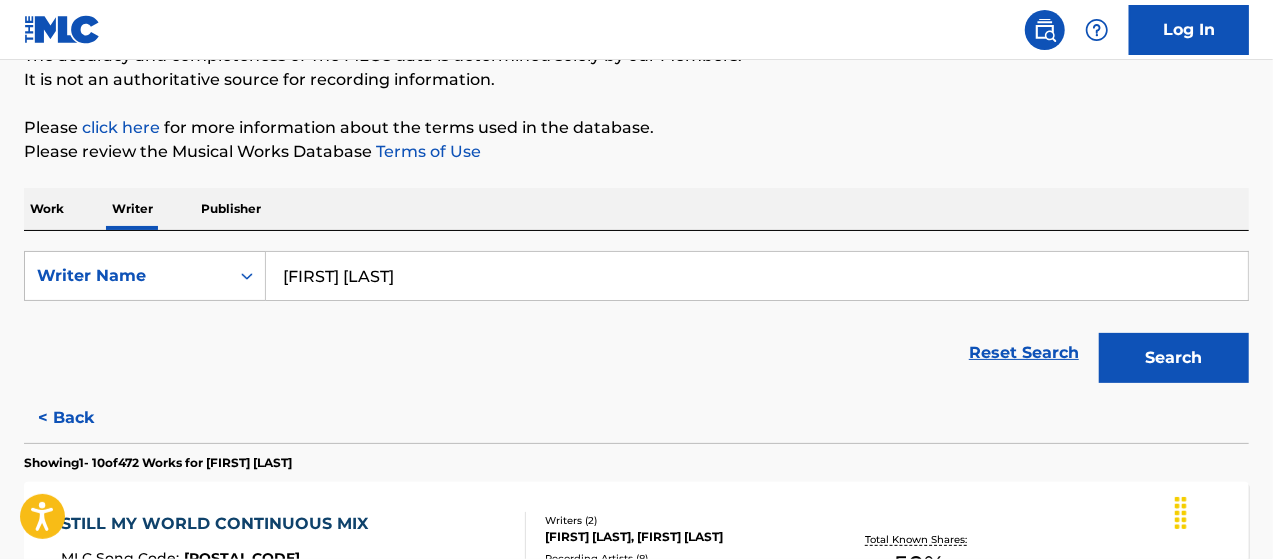click on "Work" at bounding box center [47, 209] 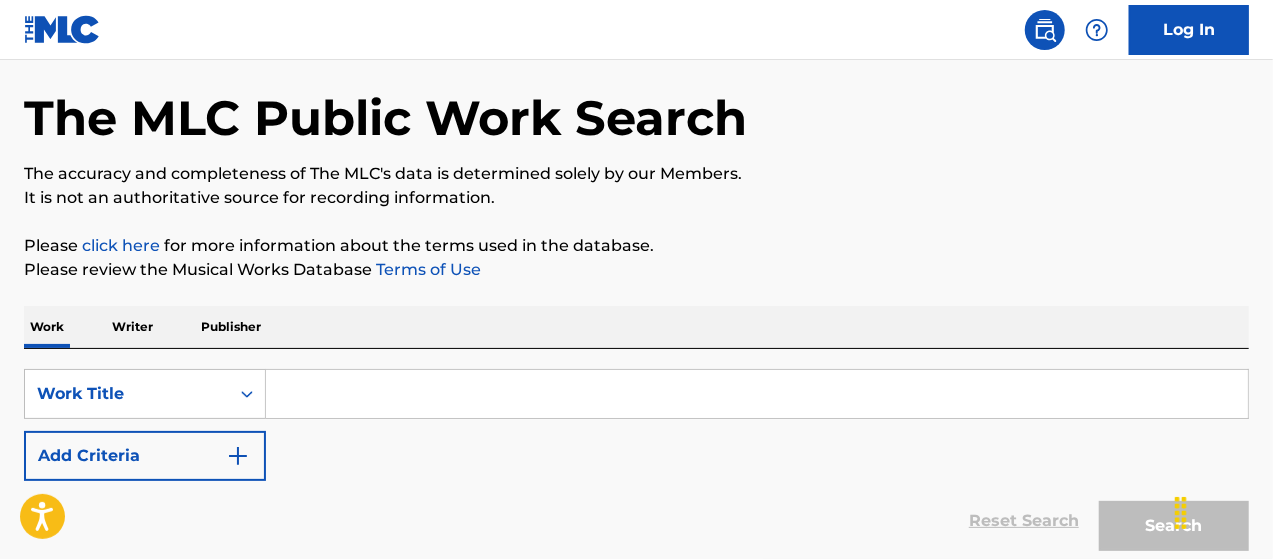 scroll, scrollTop: 166, scrollLeft: 0, axis: vertical 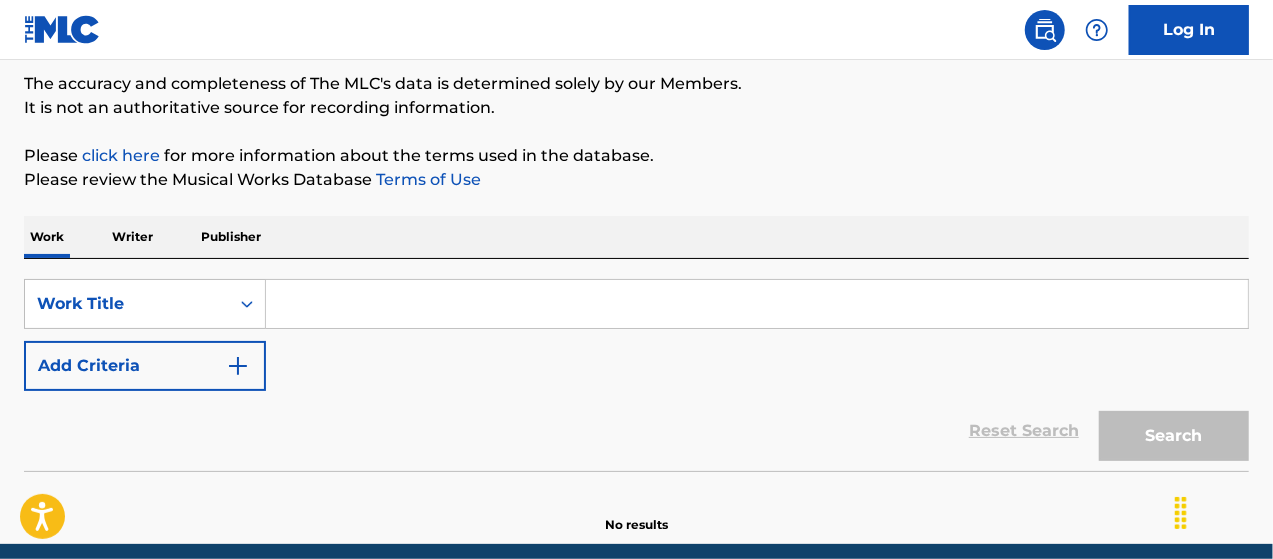 click at bounding box center (757, 304) 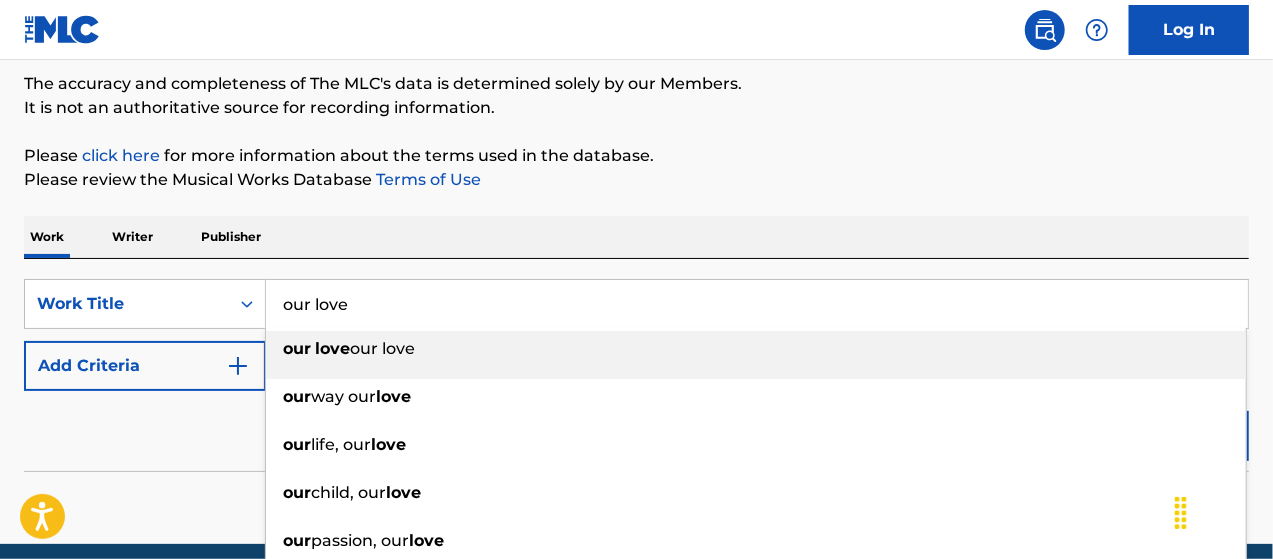 type on "our love" 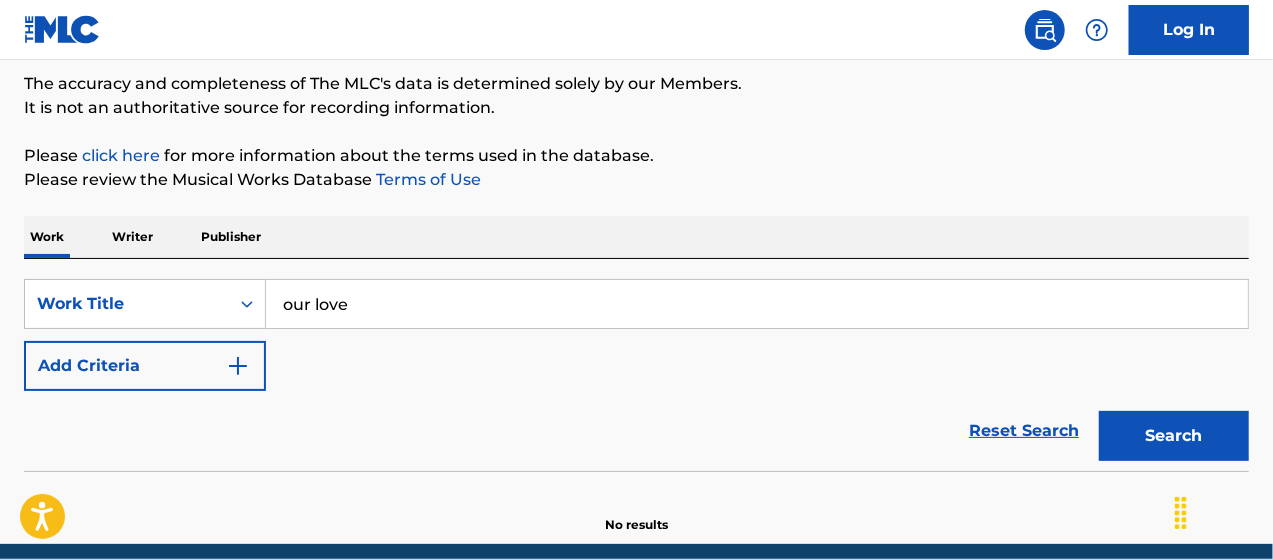 click on "Add Criteria" at bounding box center [145, 366] 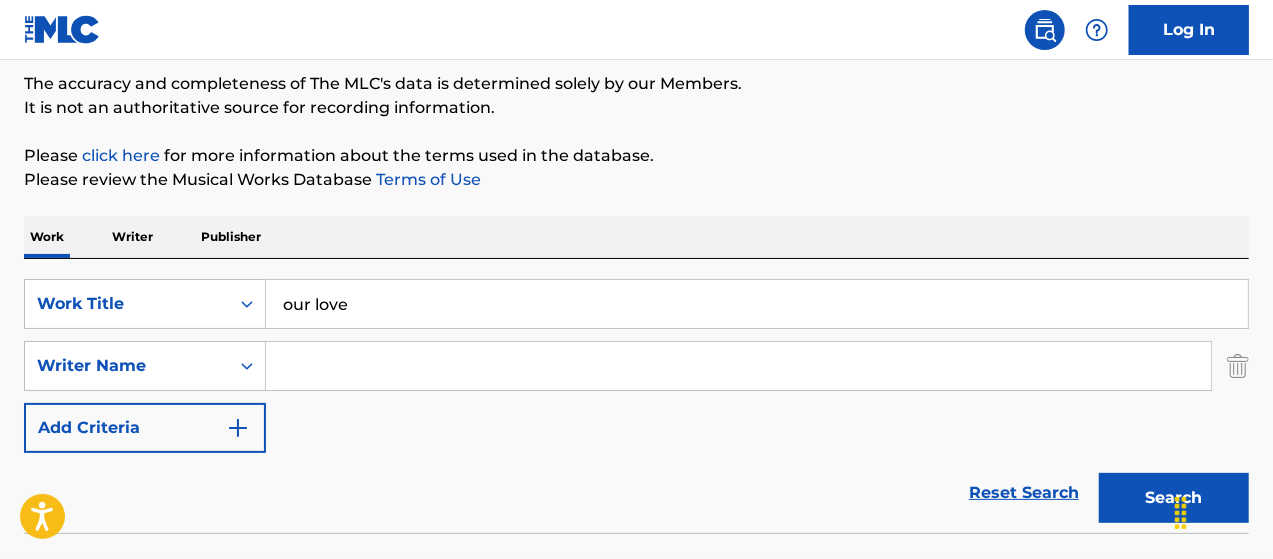 click at bounding box center (738, 366) 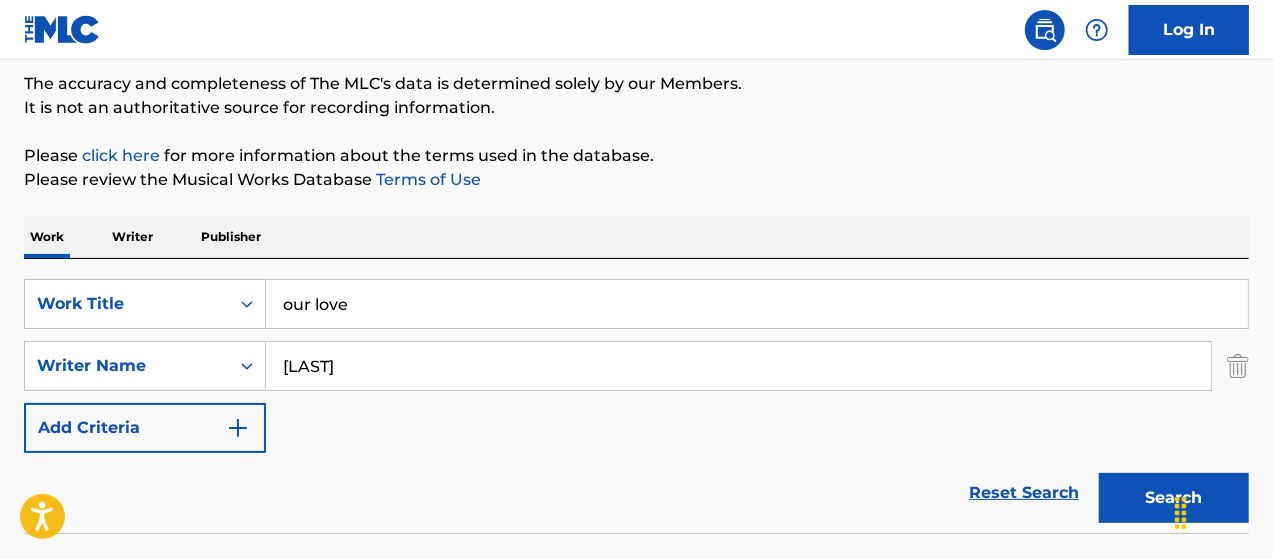 type on "[LAST]" 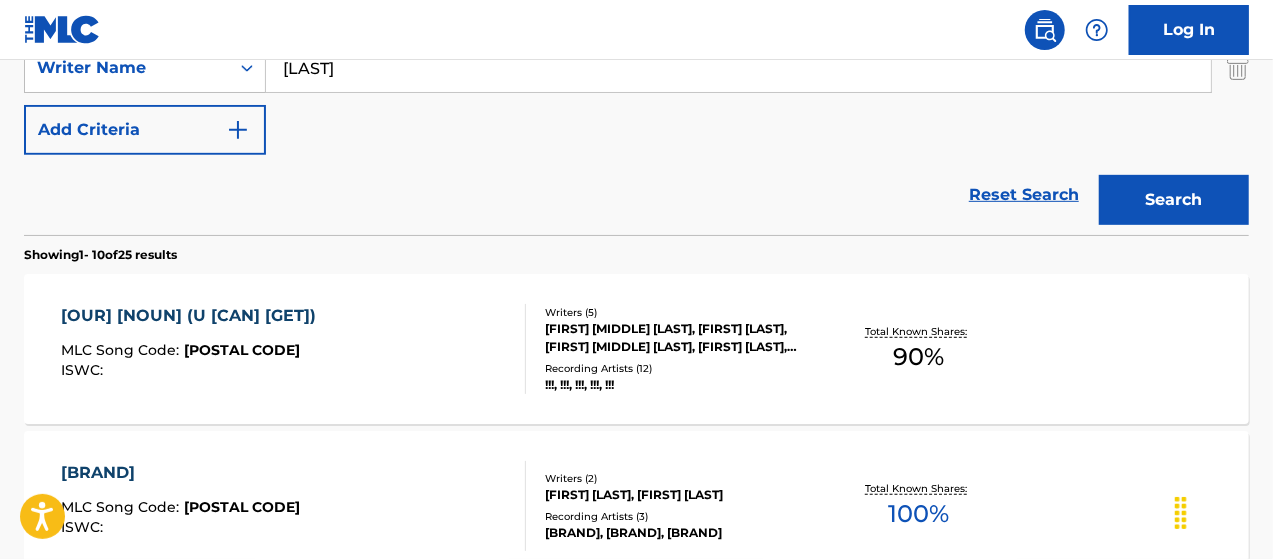 scroll, scrollTop: 466, scrollLeft: 0, axis: vertical 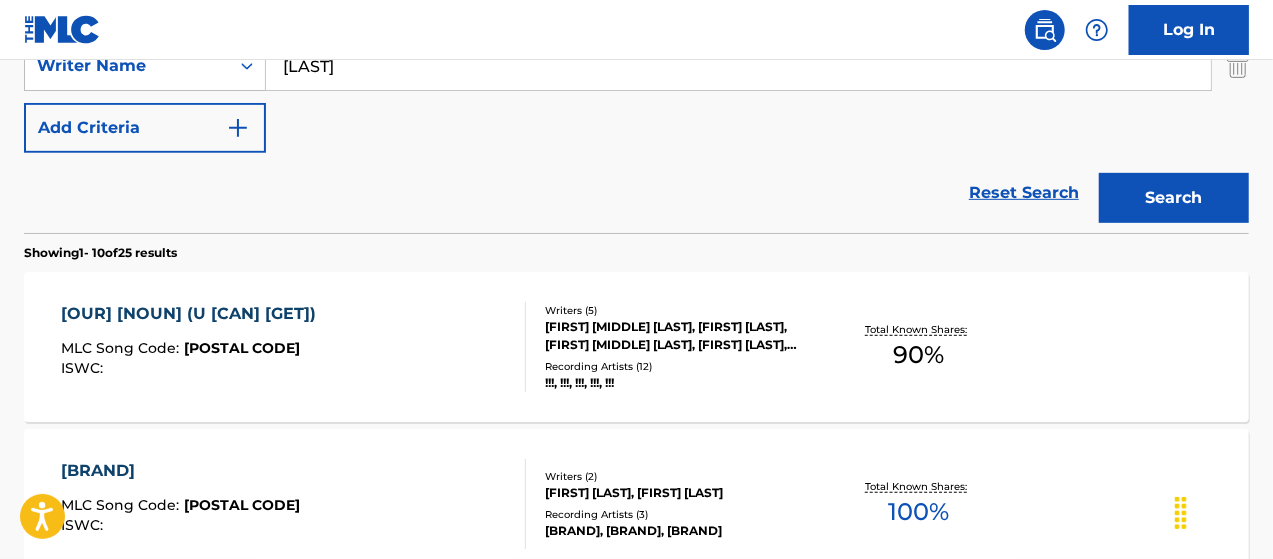 click on "[FIRST] [MIDDLE] [LAST], [FIRST] [LAST], [FIRST] [MIDDLE] [LAST], [FIRST] [LAST], [FIRST] [MIDDLE] [LAST]" at bounding box center [681, 336] 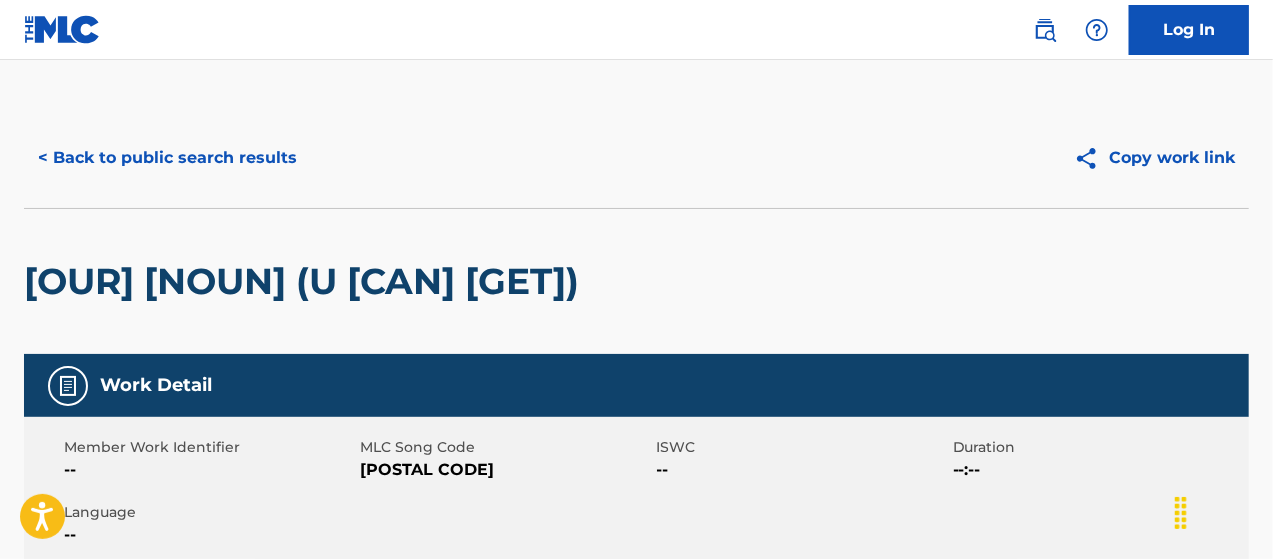 scroll, scrollTop: 0, scrollLeft: 0, axis: both 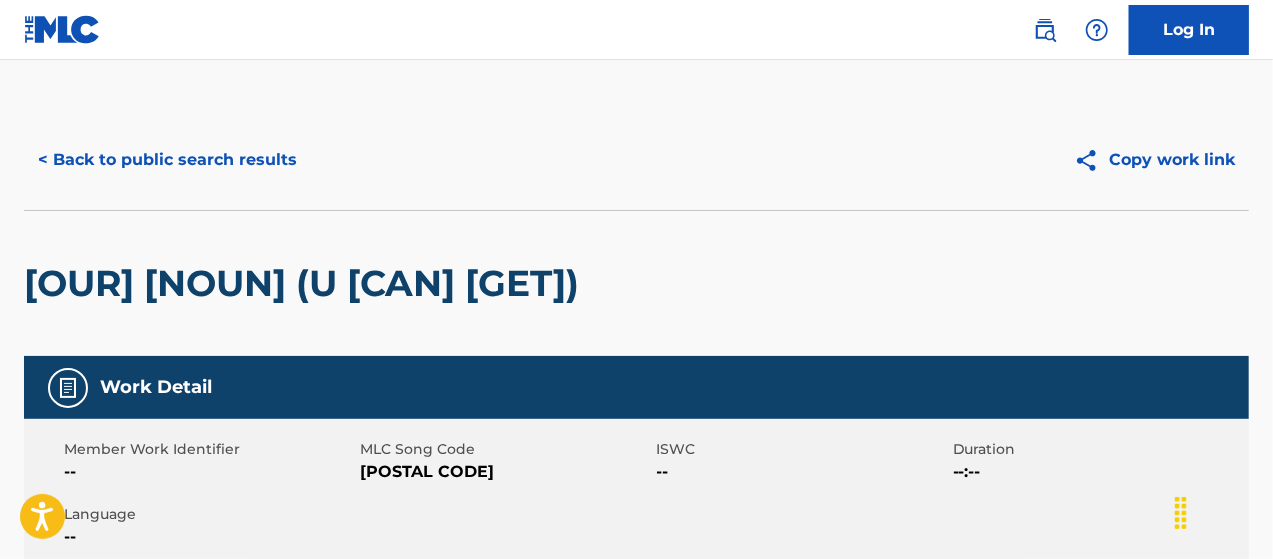 click on "< Back to public search results" at bounding box center (167, 160) 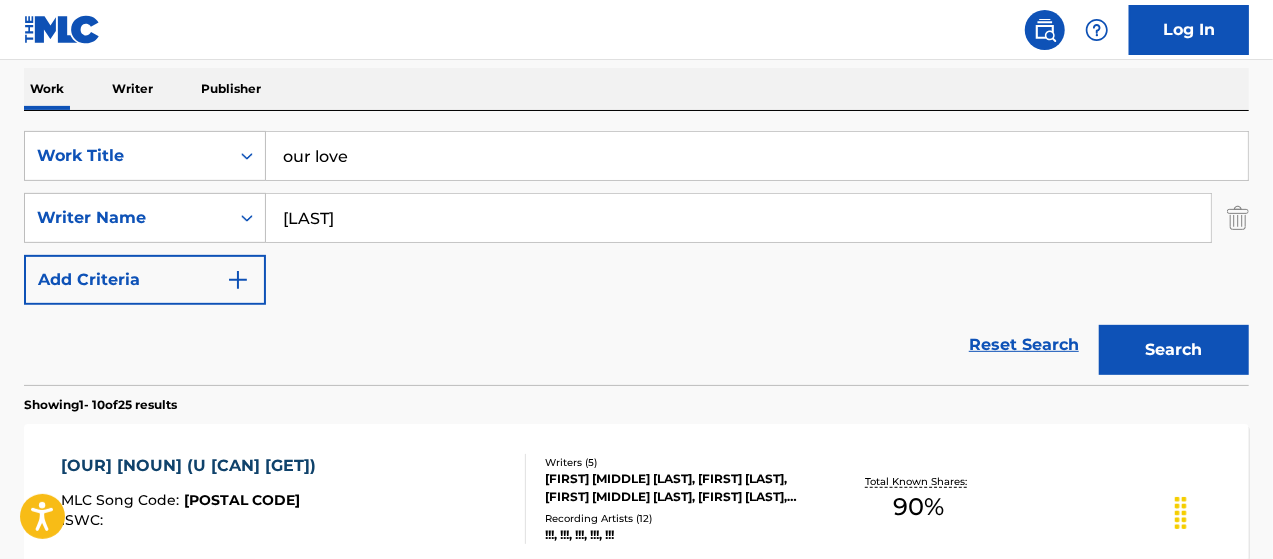 scroll, scrollTop: 80, scrollLeft: 0, axis: vertical 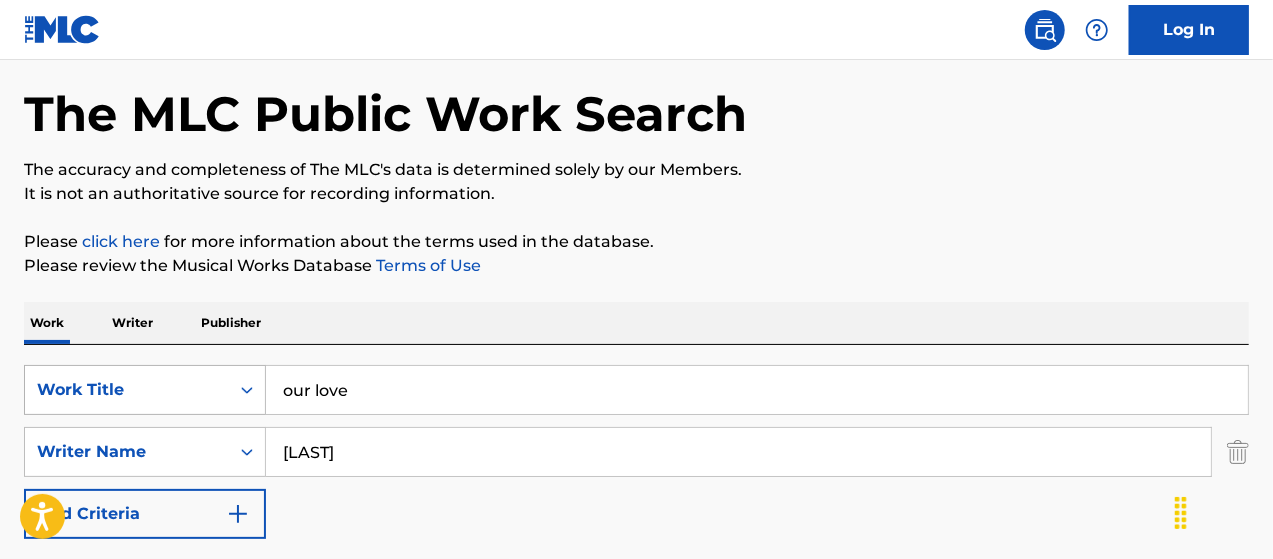 drag, startPoint x: 277, startPoint y: 380, endPoint x: 263, endPoint y: 380, distance: 14 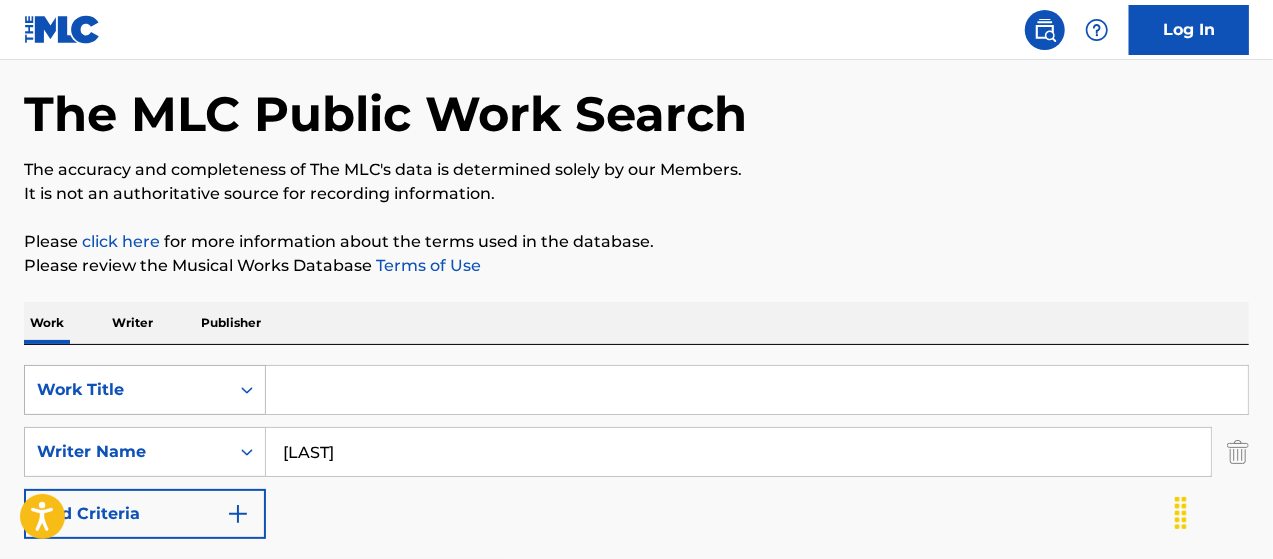 paste on "[BRAND] [FIRST]" 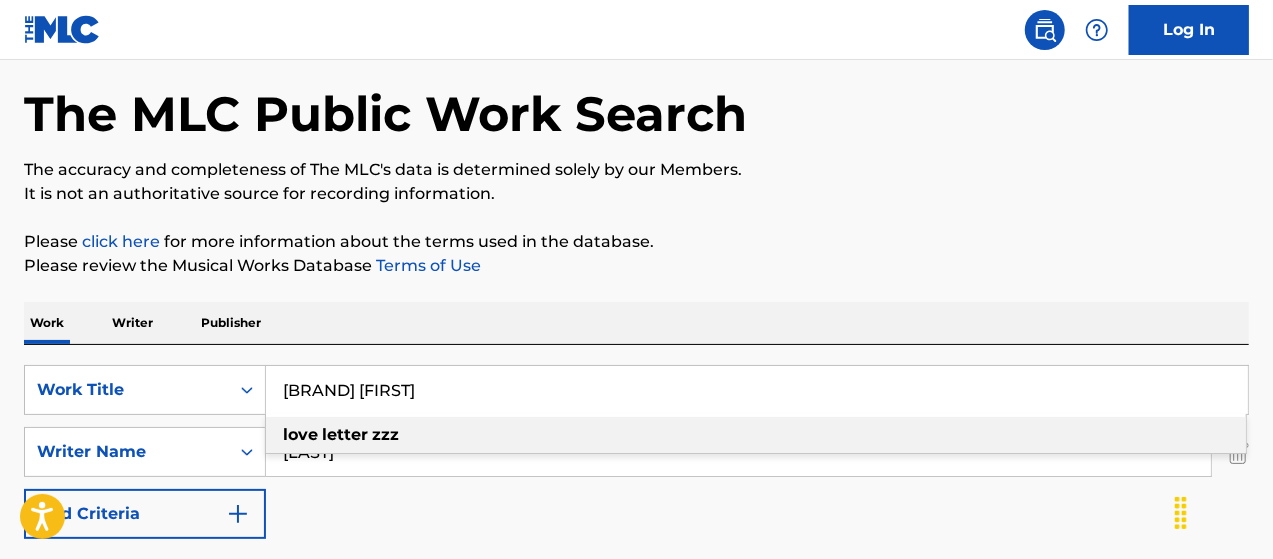 click on "letter" at bounding box center (345, 434) 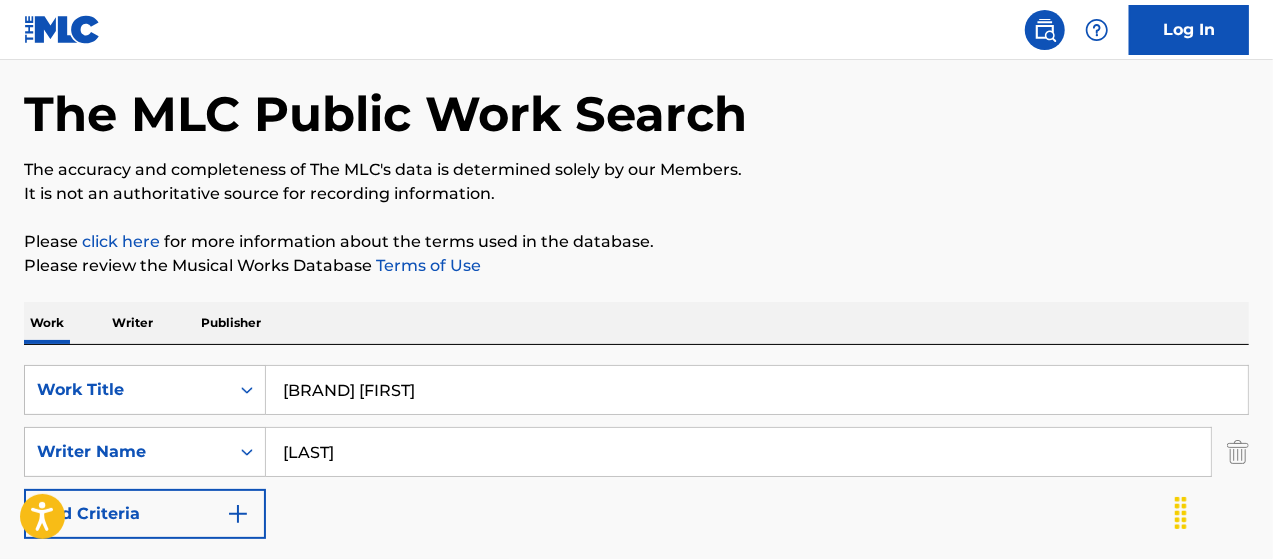 click at bounding box center [1238, 452] 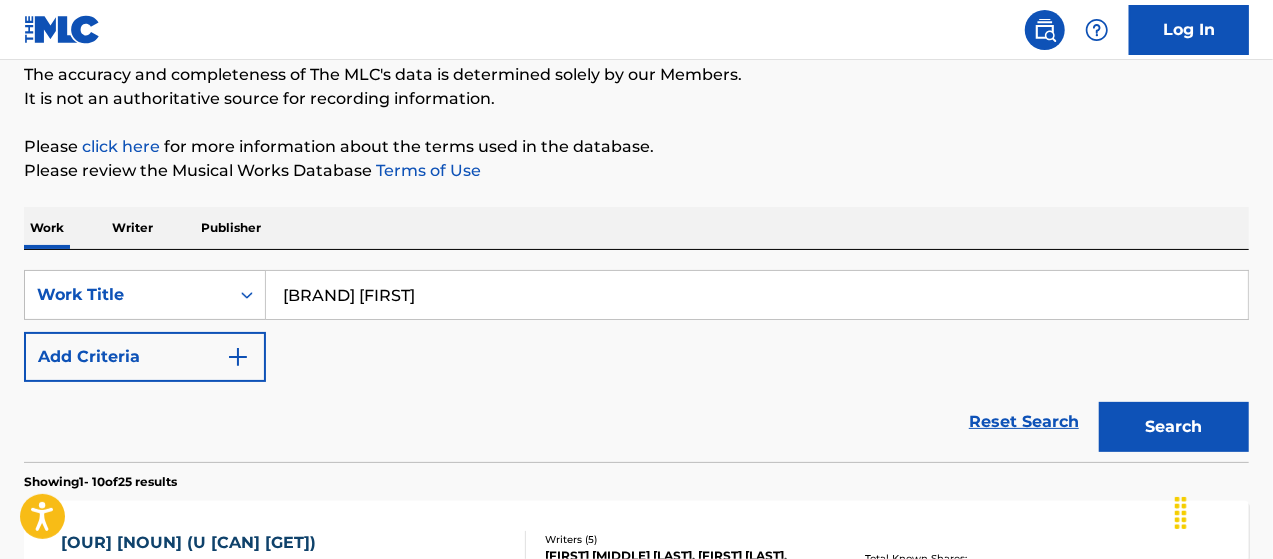 scroll, scrollTop: 247, scrollLeft: 0, axis: vertical 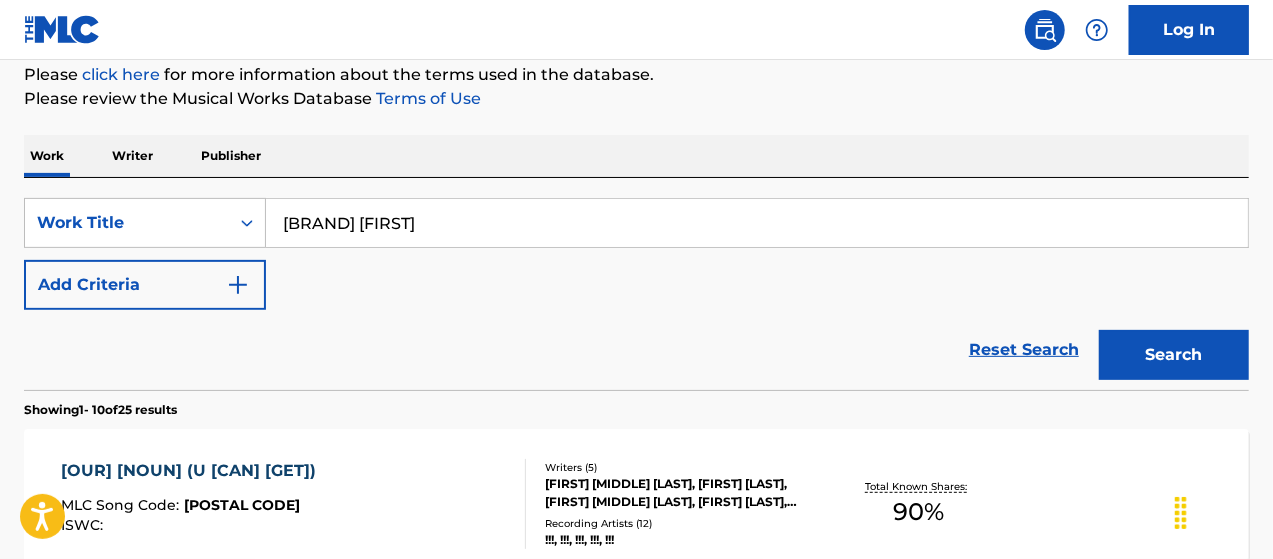 click on "Search" at bounding box center (1174, 355) 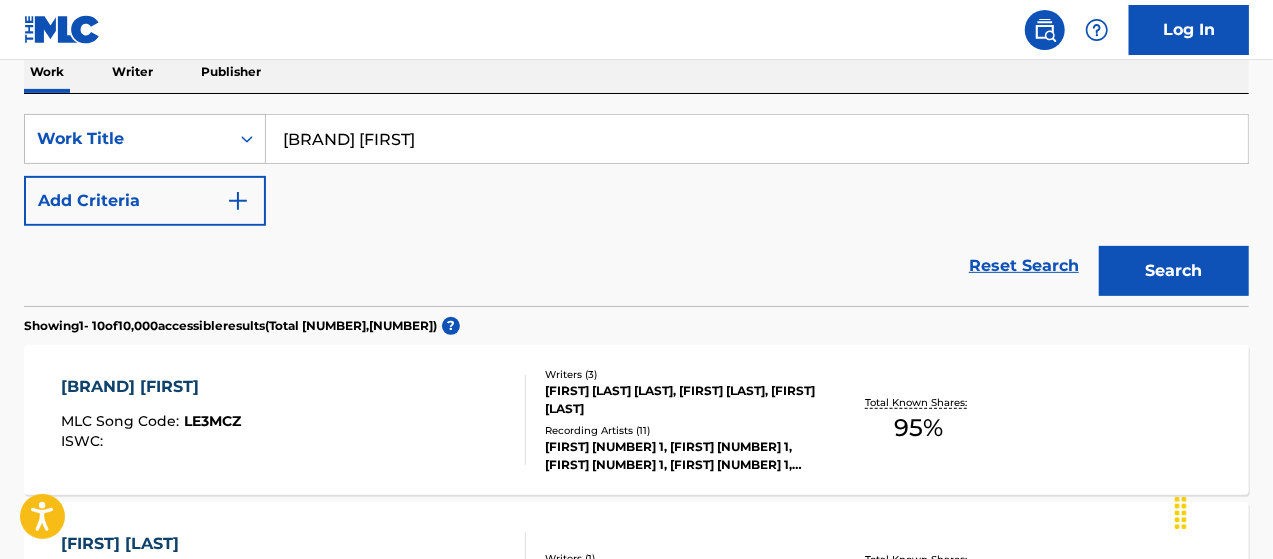 scroll, scrollTop: 480, scrollLeft: 0, axis: vertical 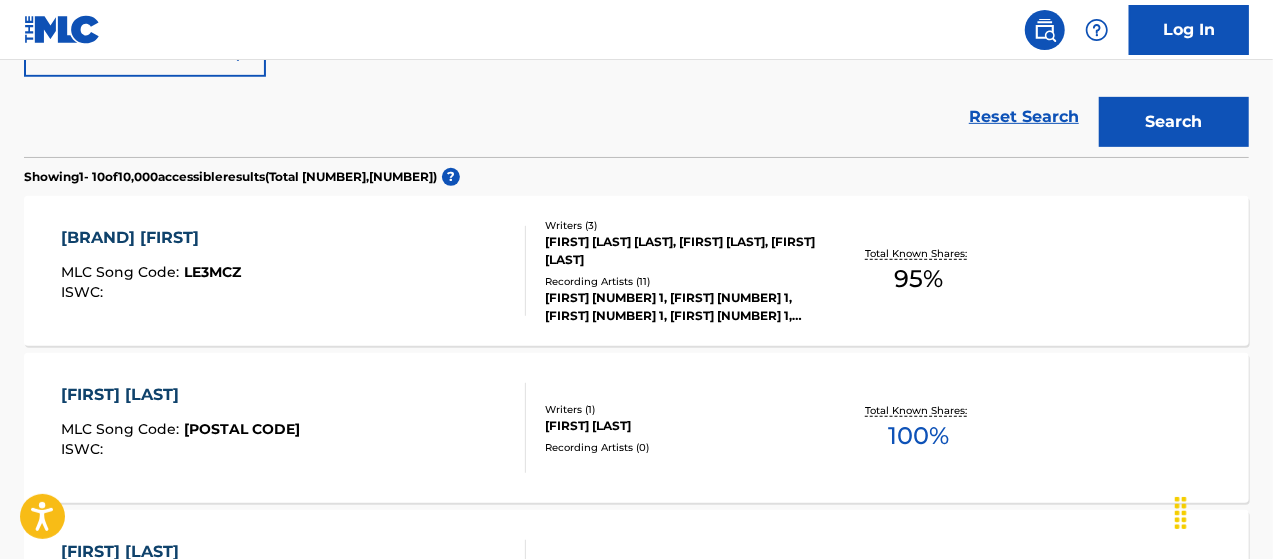 click on "[FIRST] [NUMBER] 1, [FIRST] [NUMBER] 1, [FIRST] [NUMBER] 1, [FIRST] [NUMBER] 1, [FIRST] [NUMBER] 1" at bounding box center (681, 307) 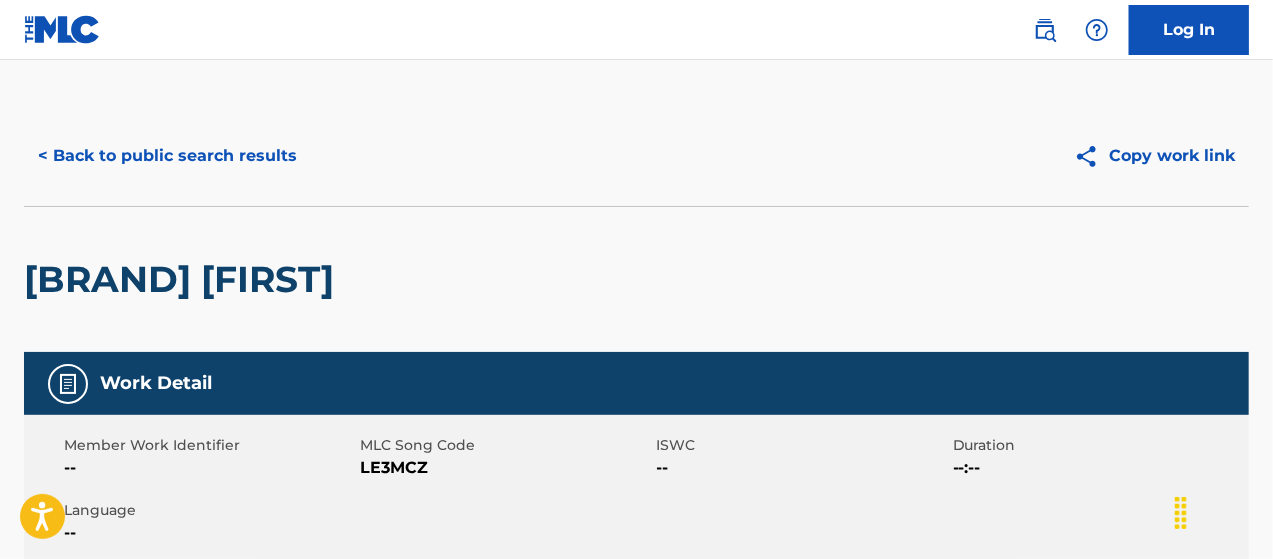 scroll, scrollTop: 0, scrollLeft: 0, axis: both 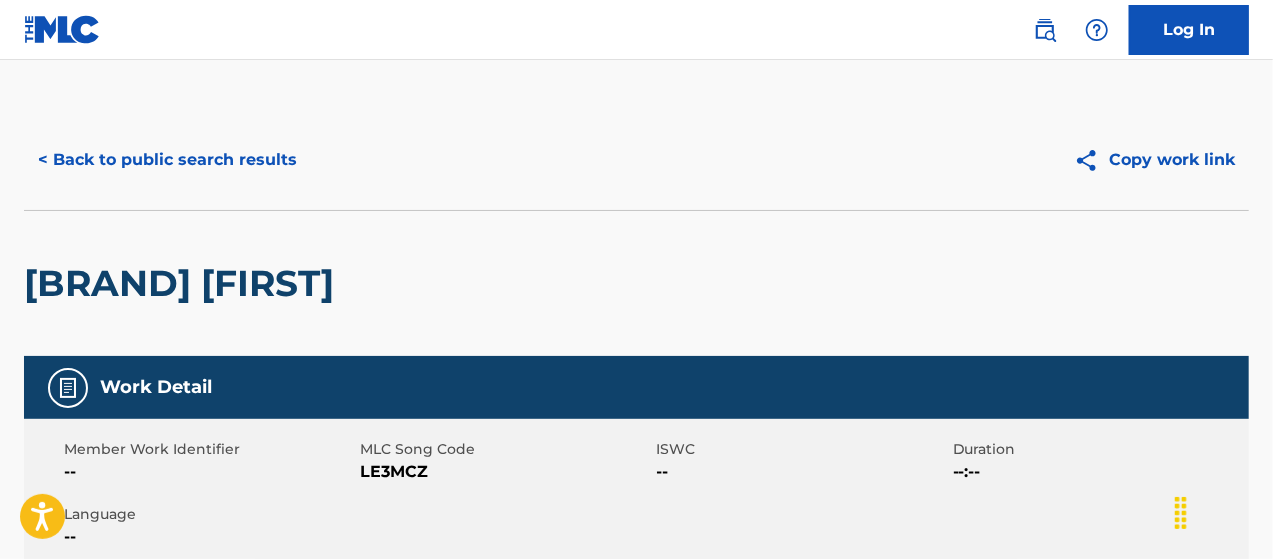 click on "< Back to public search results" at bounding box center [167, 160] 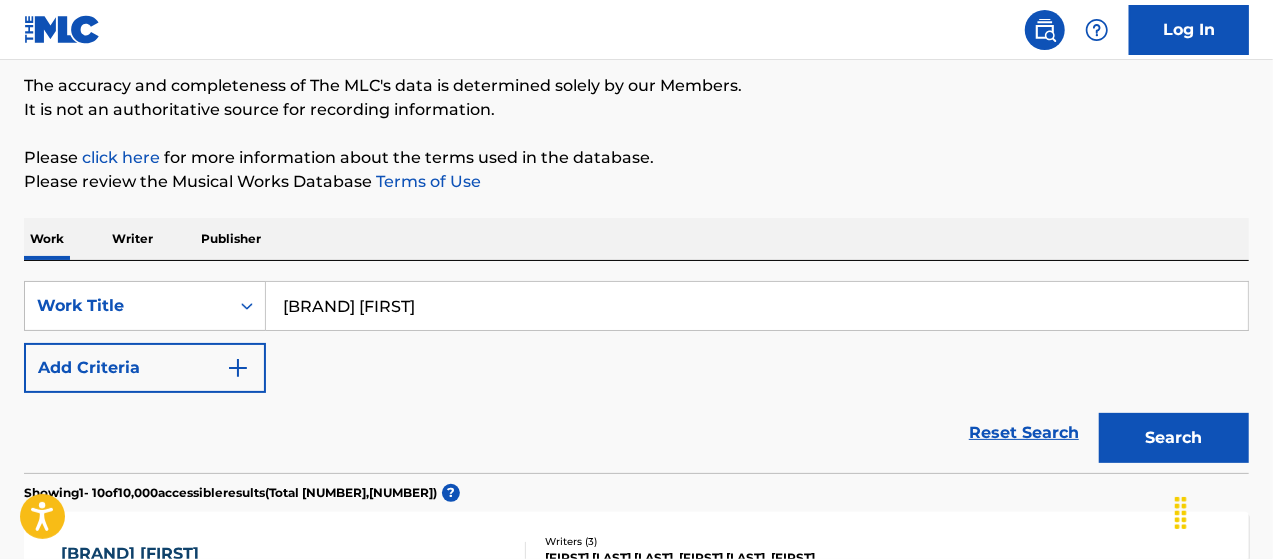 scroll, scrollTop: 166, scrollLeft: 0, axis: vertical 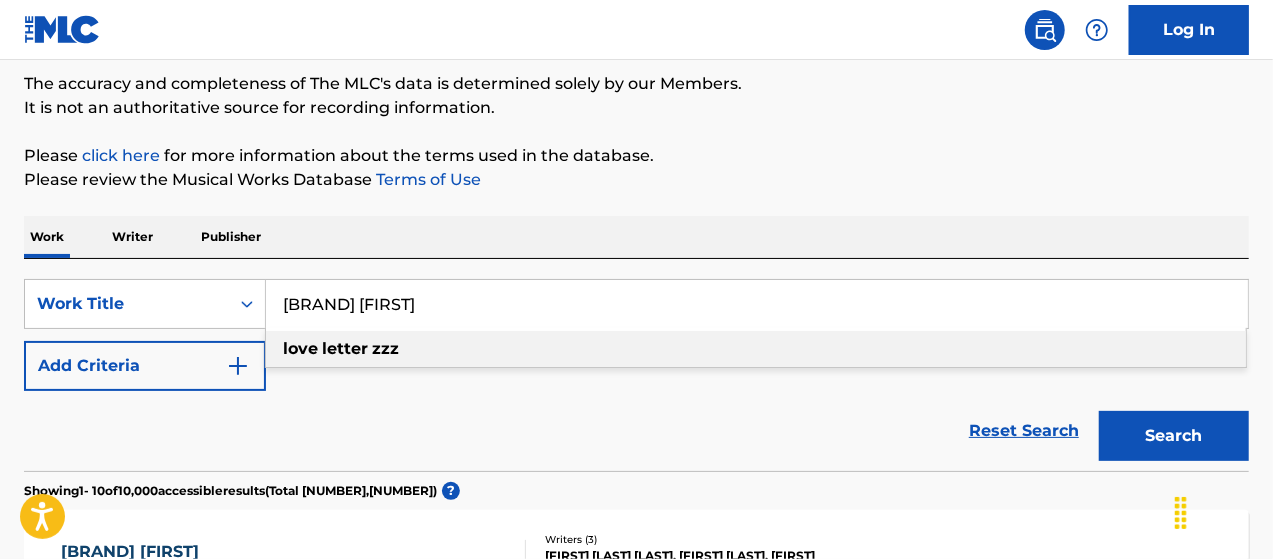 drag, startPoint x: 347, startPoint y: 297, endPoint x: 274, endPoint y: 282, distance: 74.52516 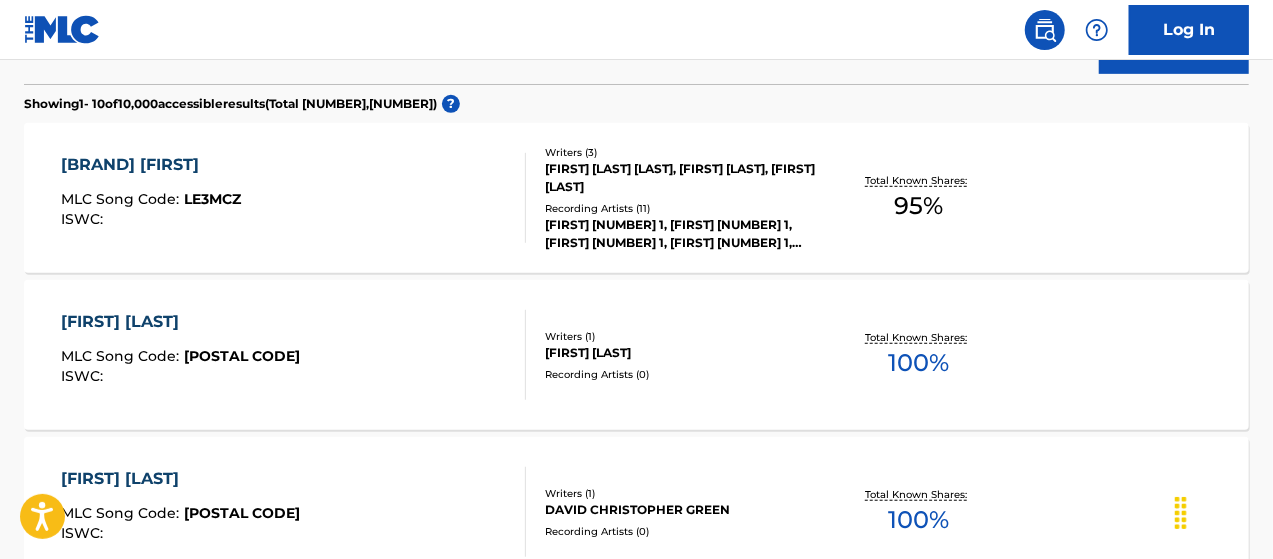 scroll, scrollTop: 600, scrollLeft: 0, axis: vertical 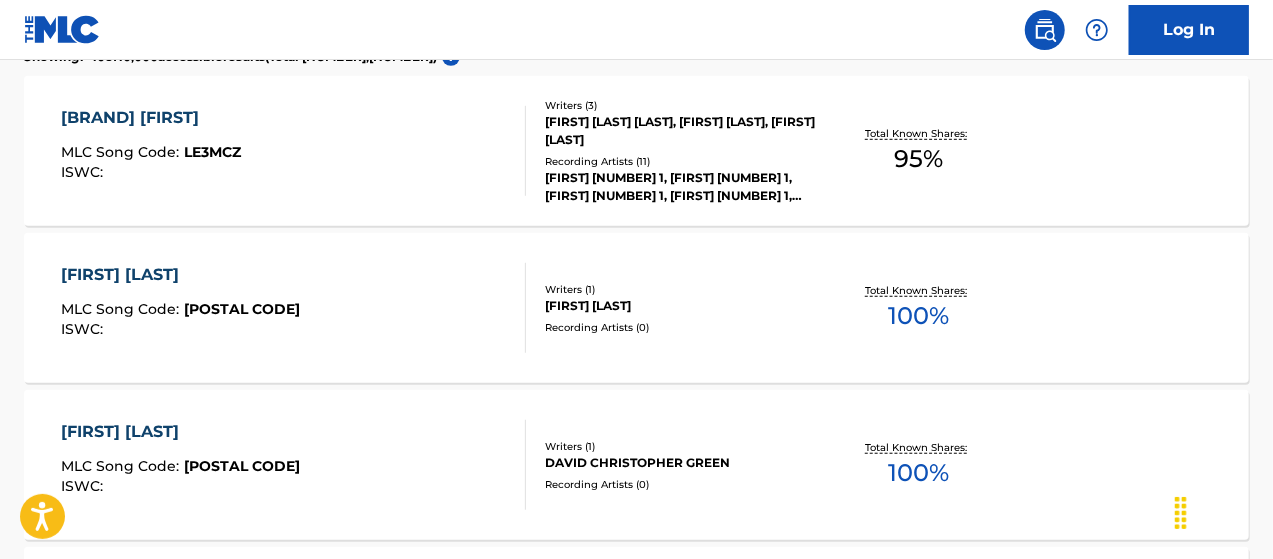 click on "MLC Song Code :" at bounding box center (122, 152) 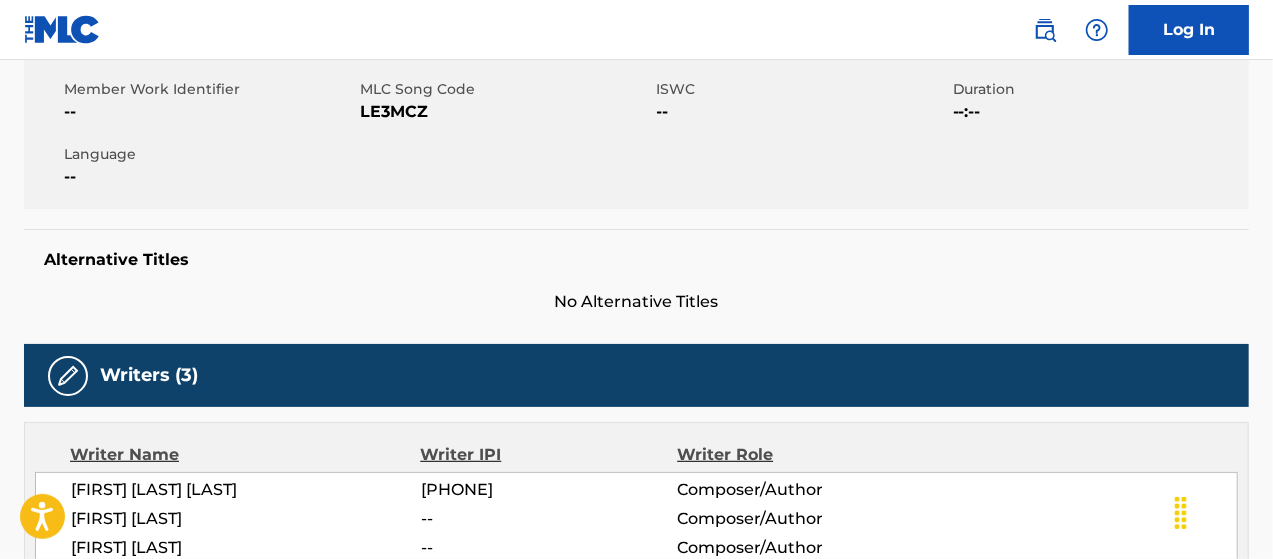 scroll, scrollTop: 433, scrollLeft: 0, axis: vertical 